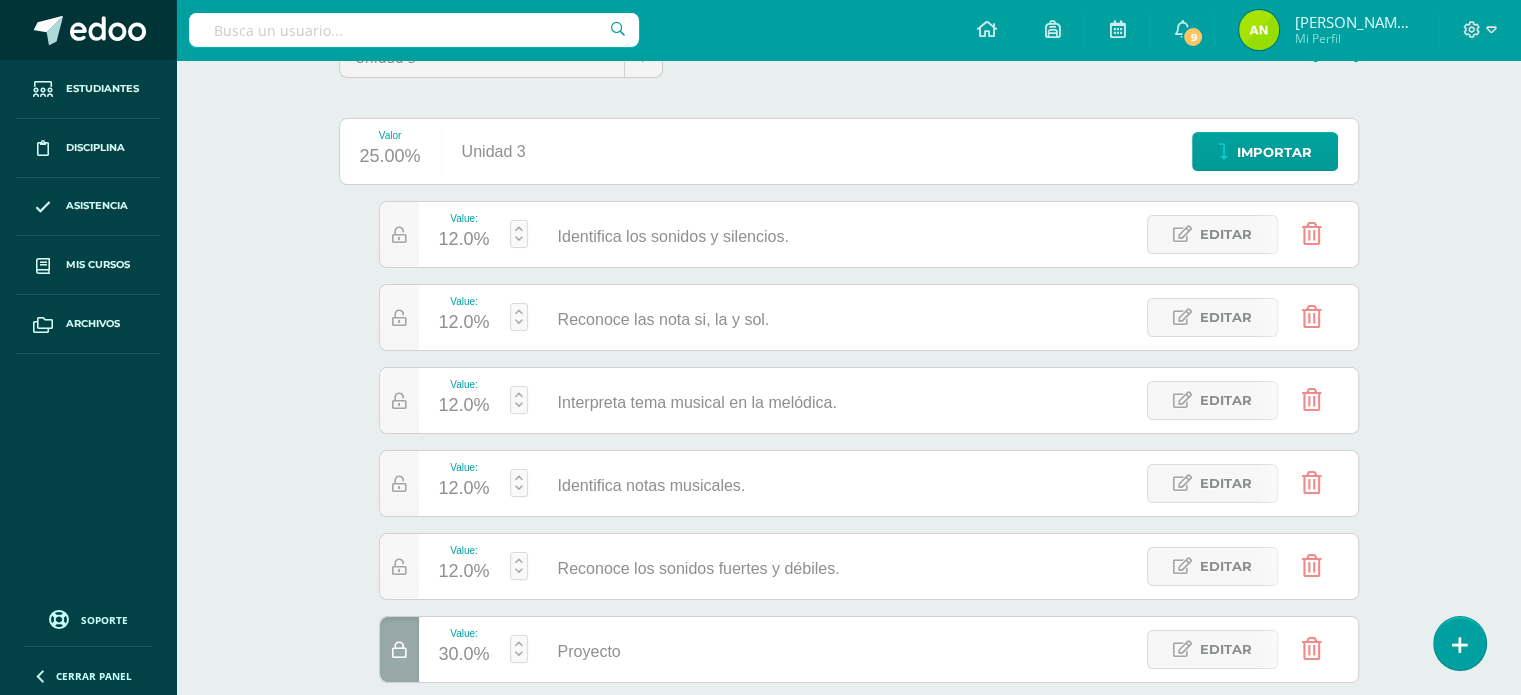 scroll, scrollTop: 0, scrollLeft: 0, axis: both 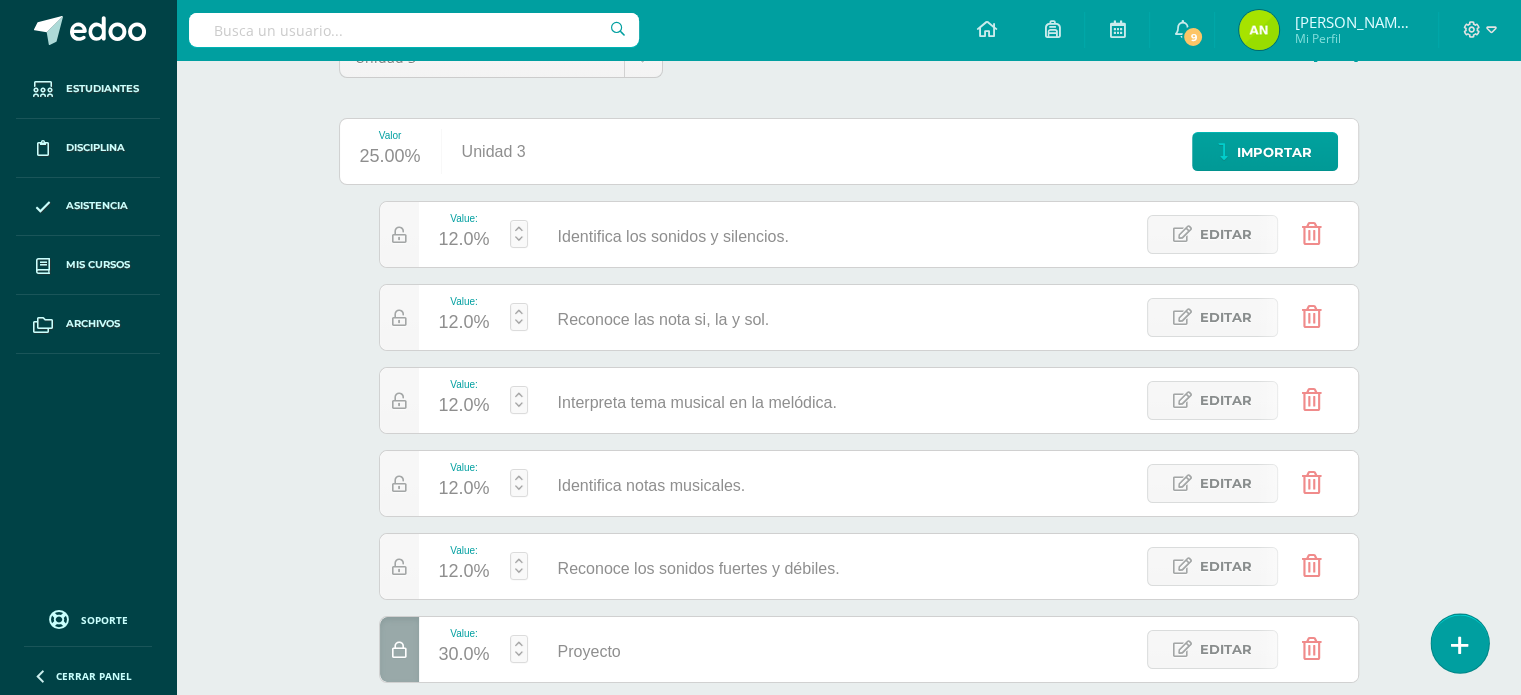 click at bounding box center [1459, 643] 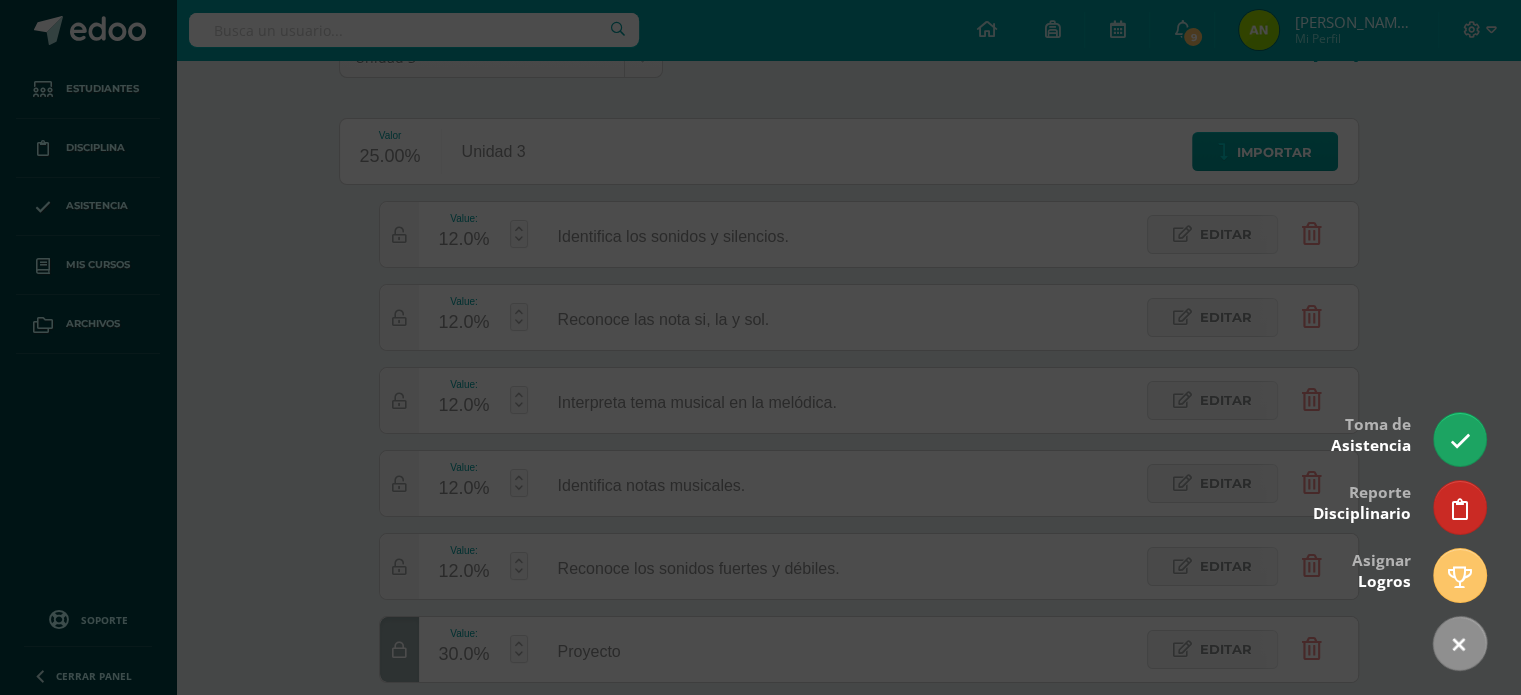 click at bounding box center (760, 347) 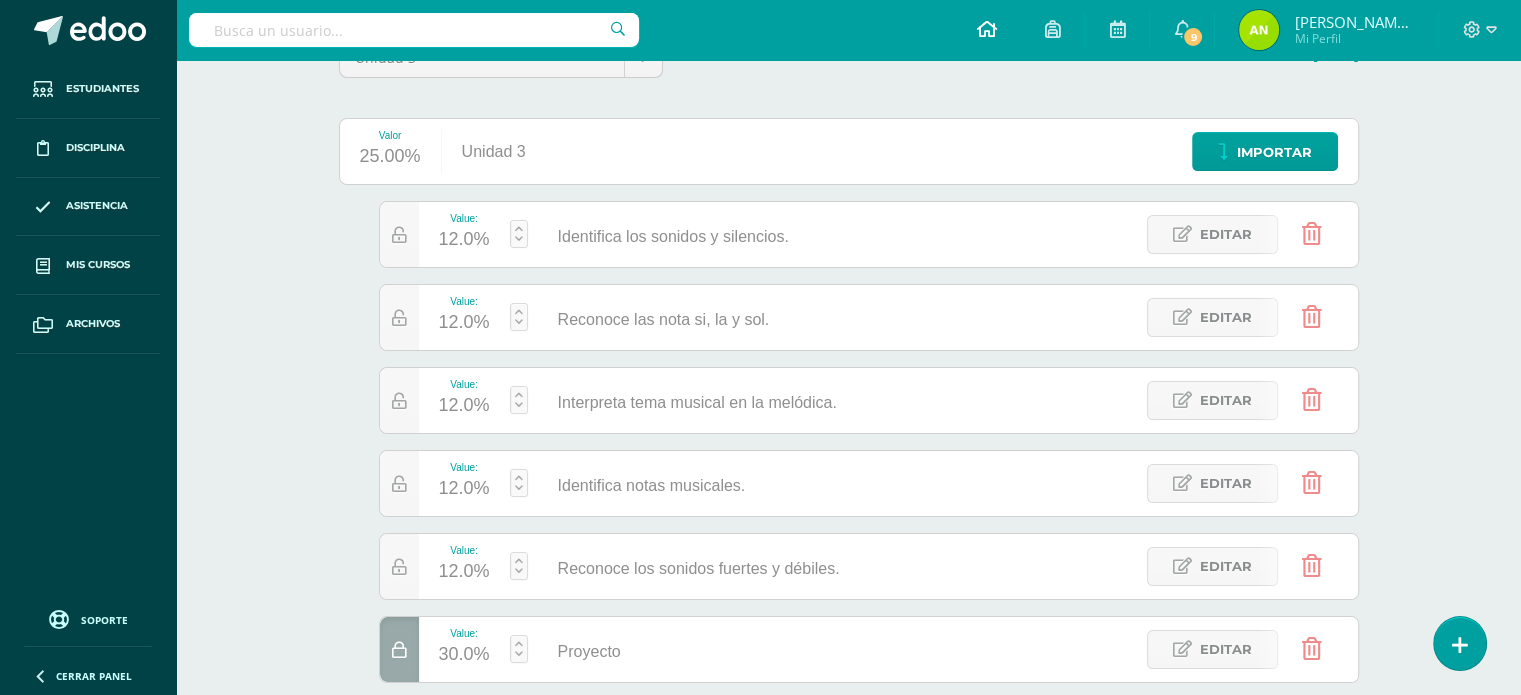 click at bounding box center (986, 30) 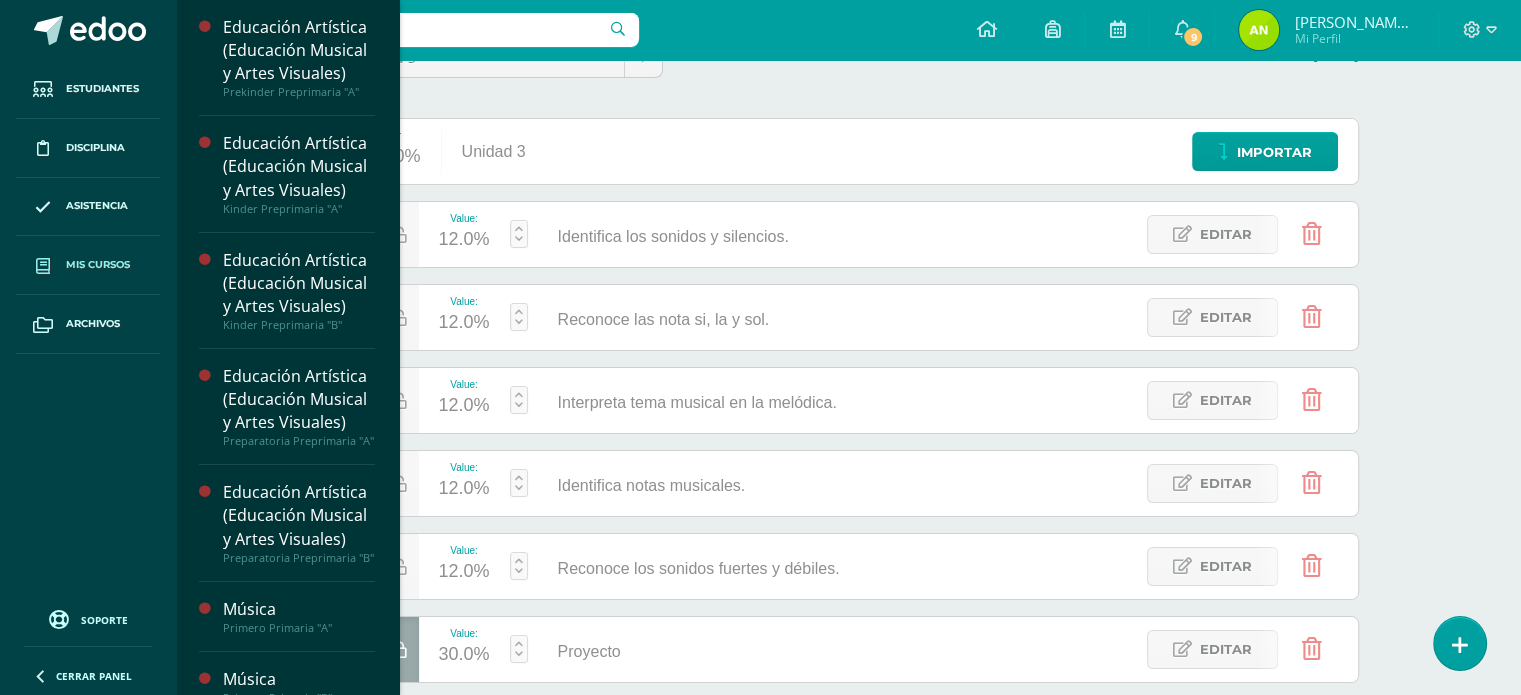 click on "Mis cursos" at bounding box center [98, 265] 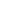 click at bounding box center [0, 0] 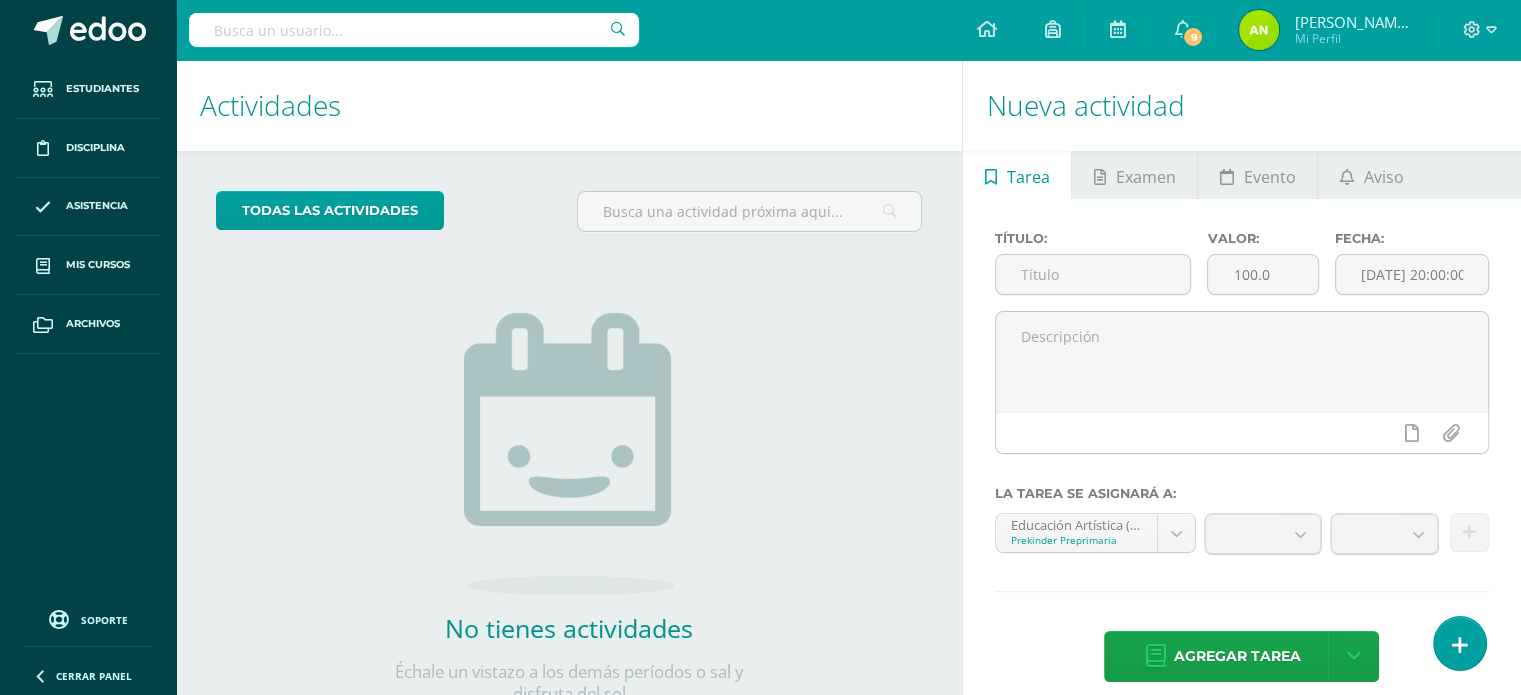 scroll, scrollTop: 0, scrollLeft: 0, axis: both 